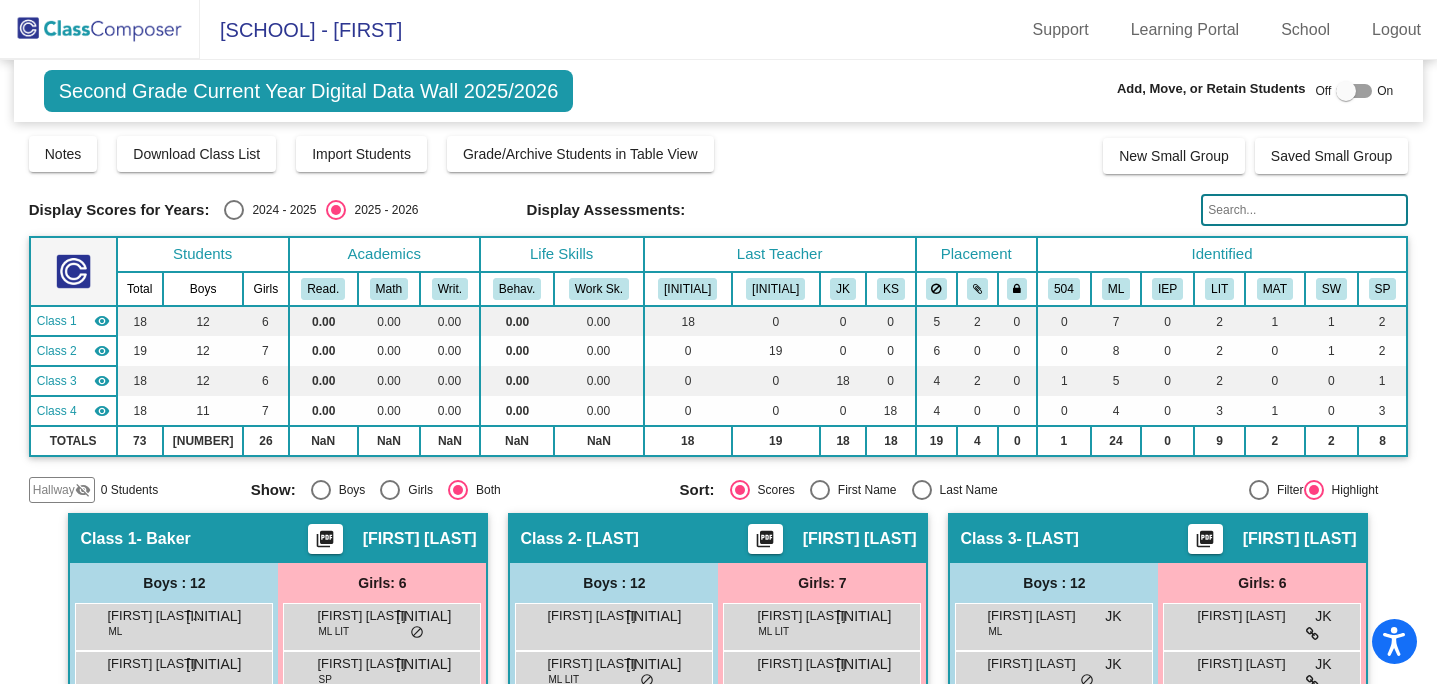 scroll, scrollTop: 0, scrollLeft: 0, axis: both 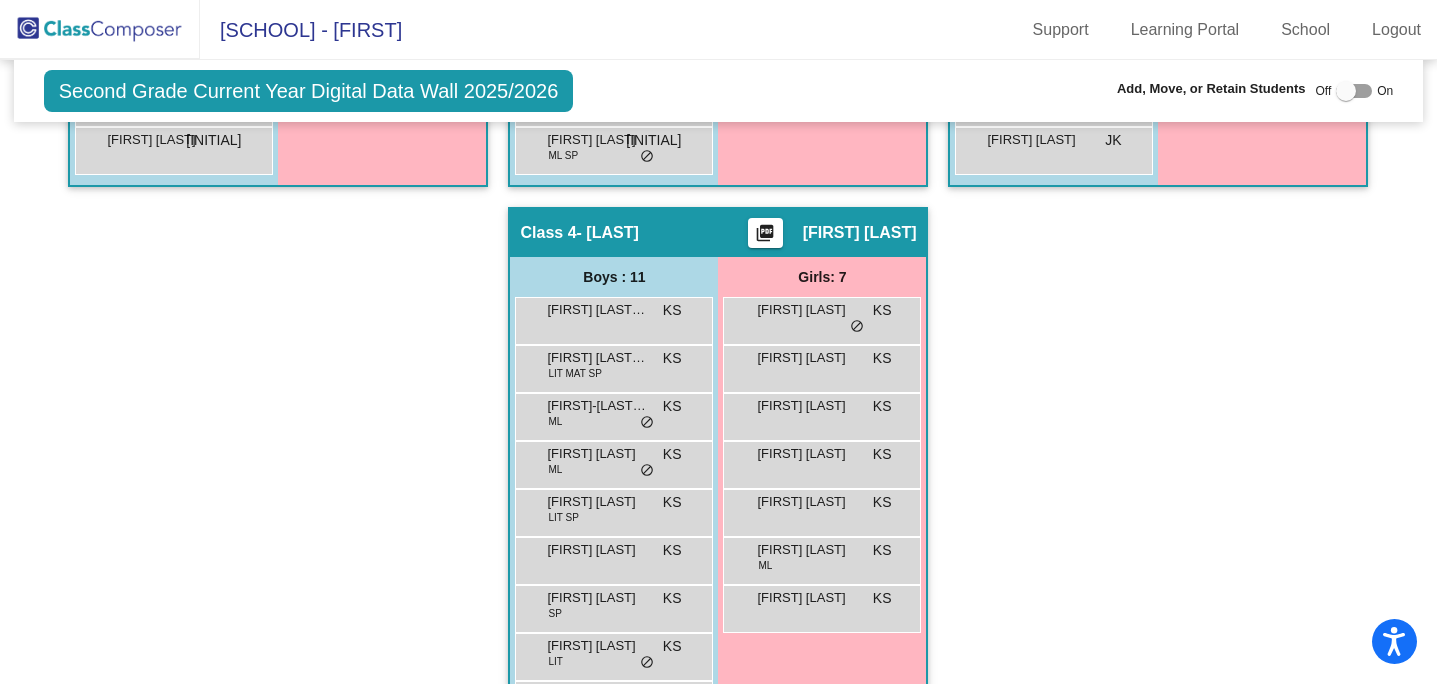 click 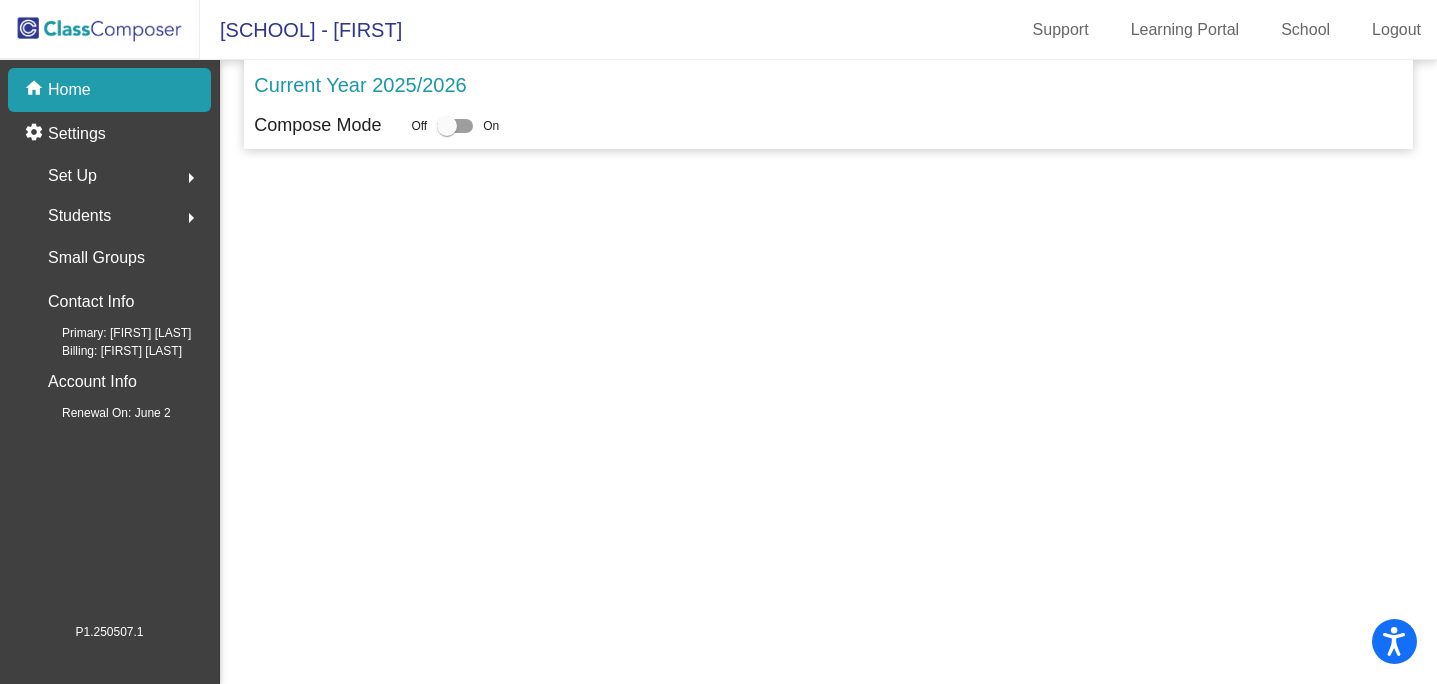 scroll, scrollTop: 0, scrollLeft: 0, axis: both 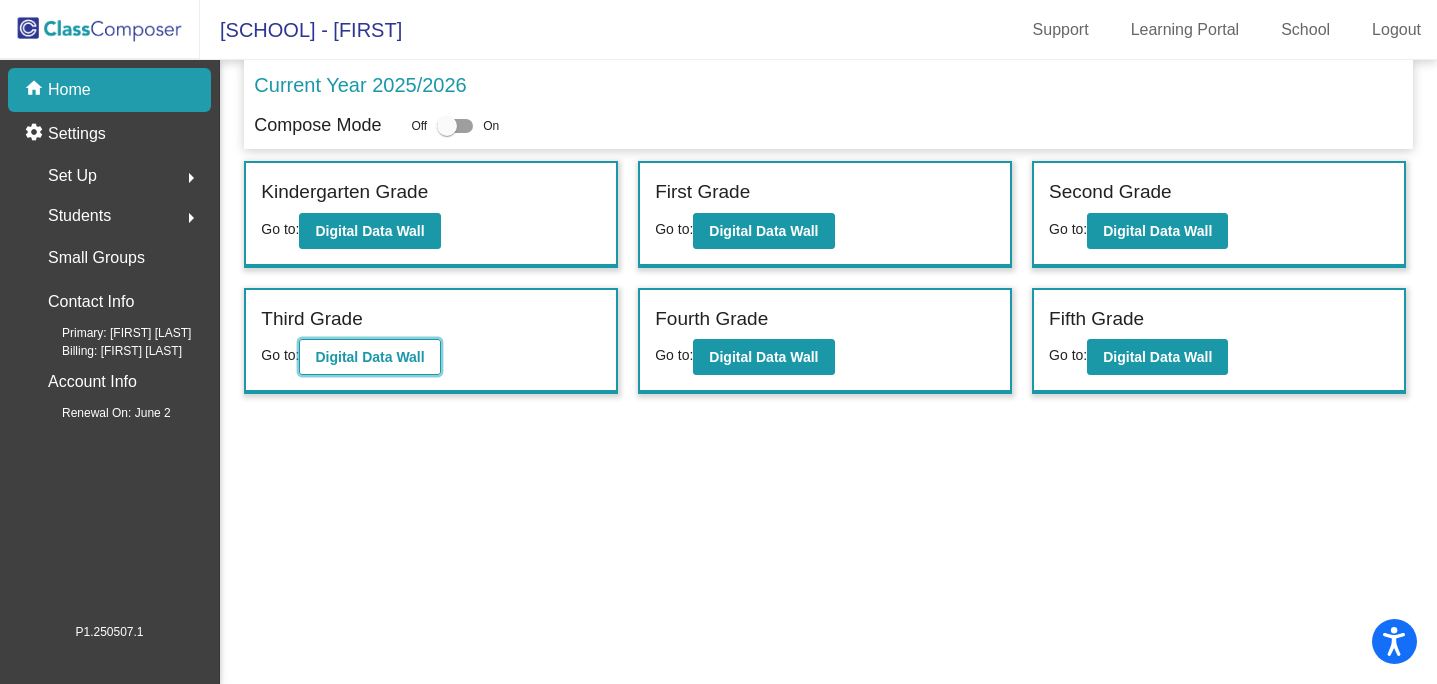click on "Digital Data Wall" 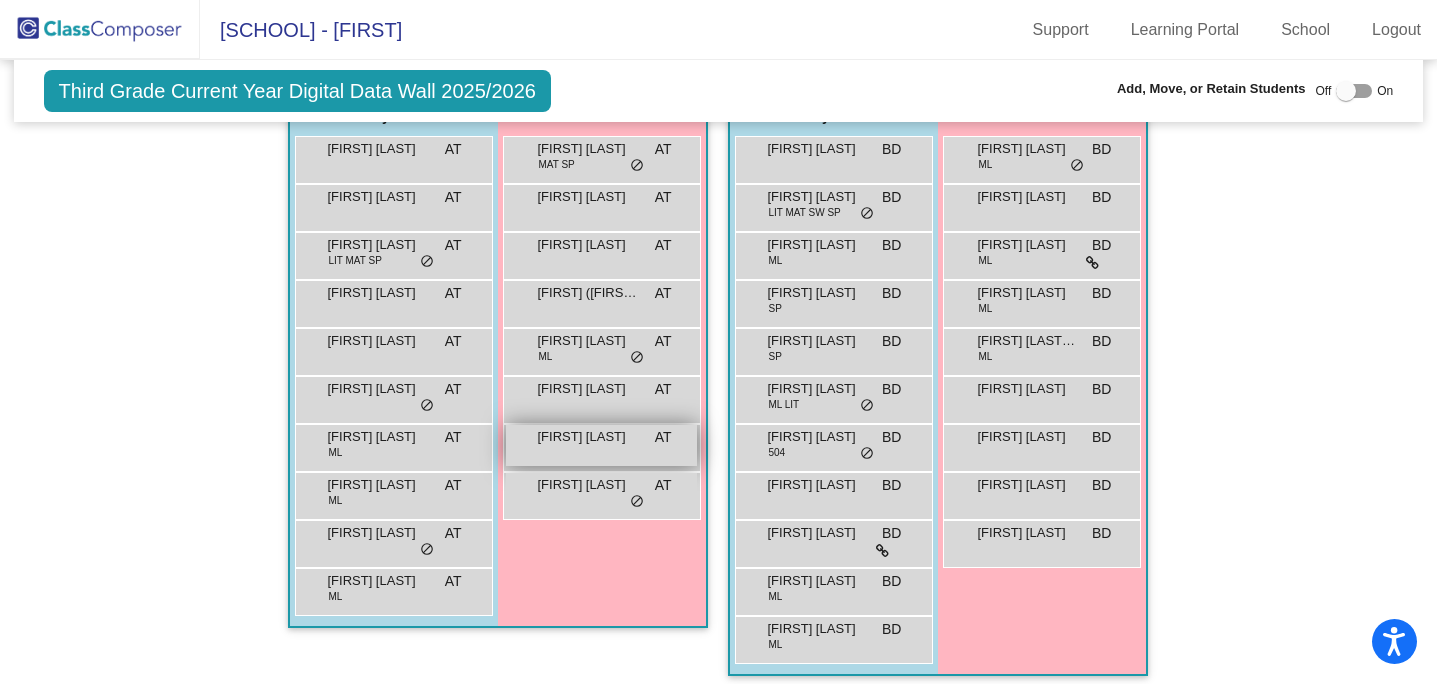 scroll, scrollTop: 1145, scrollLeft: 0, axis: vertical 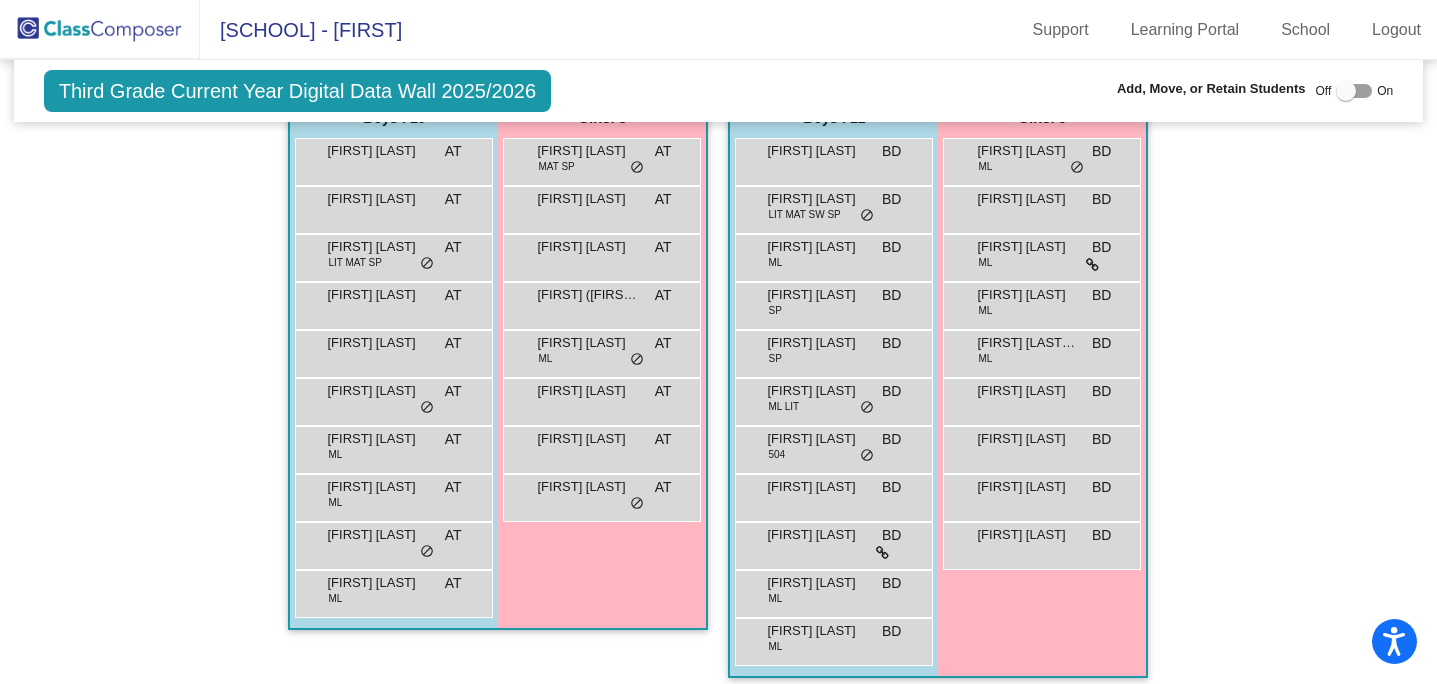 click 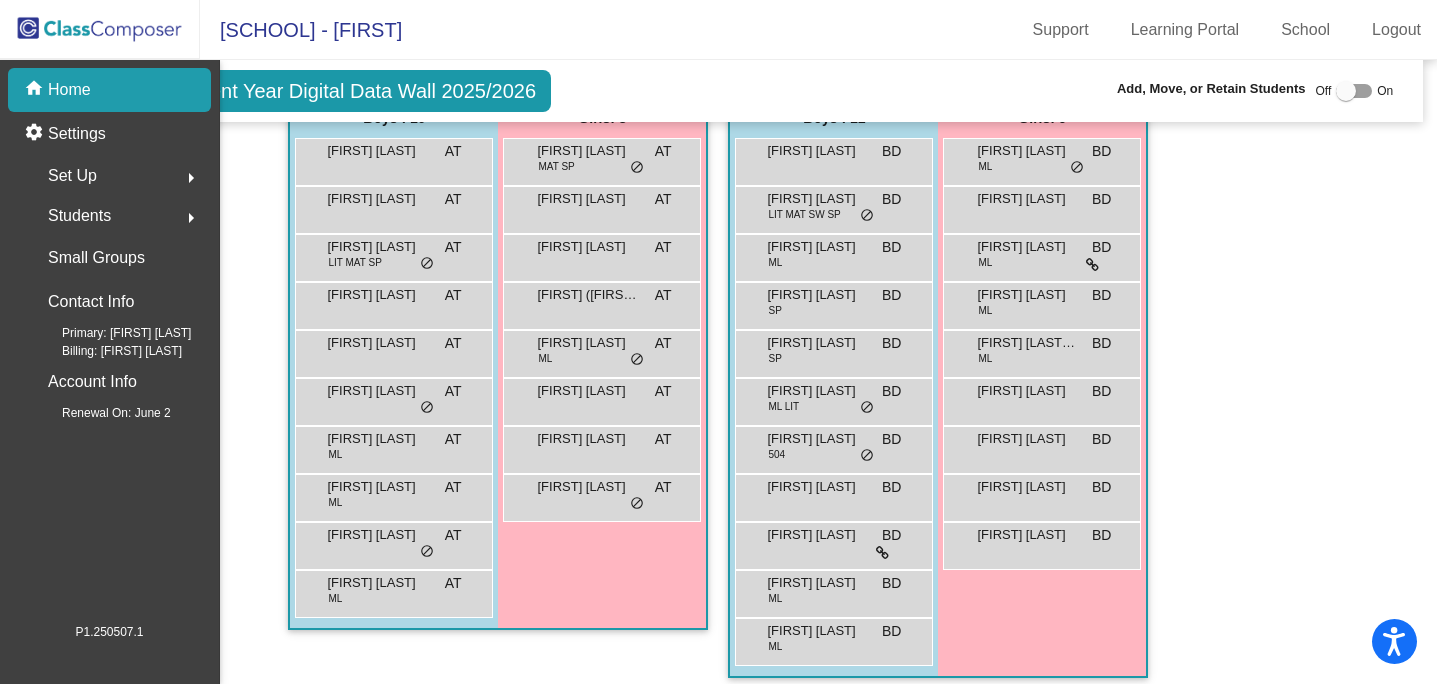 scroll, scrollTop: 0, scrollLeft: 0, axis: both 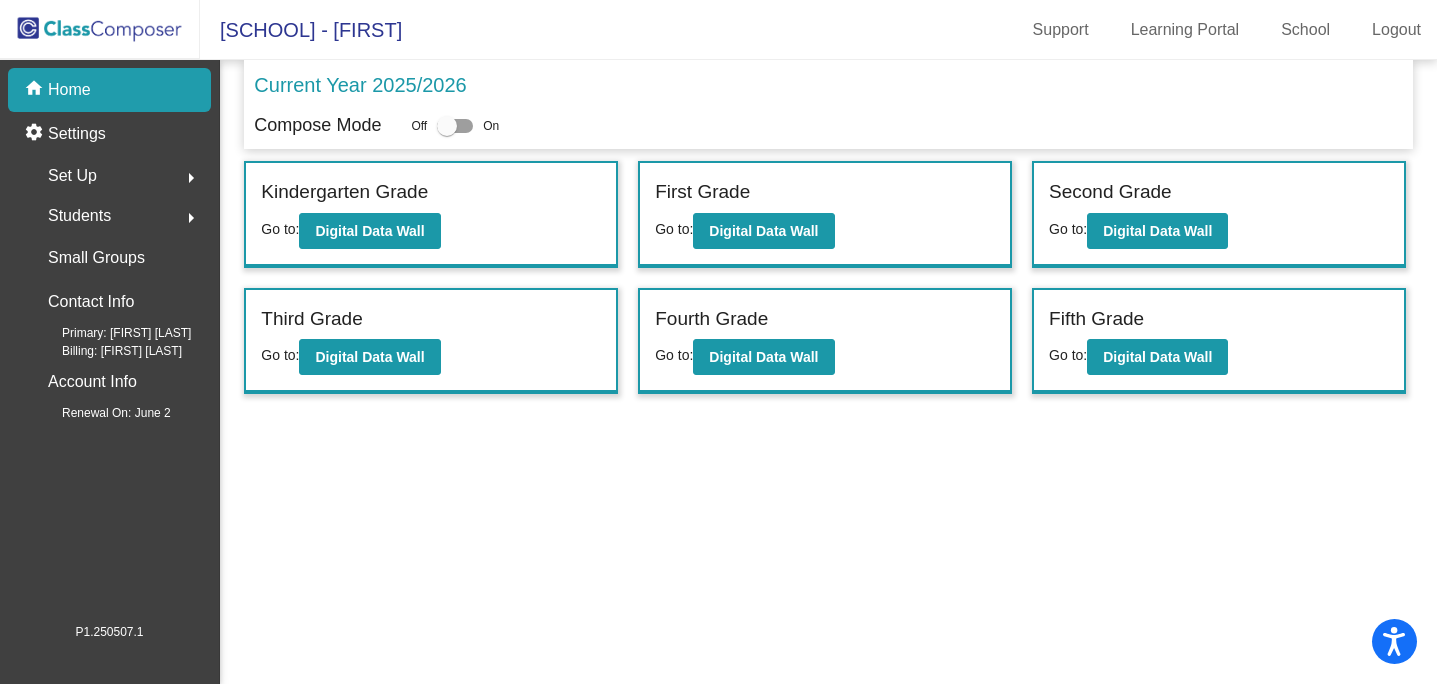 click on "Students  arrow_right" 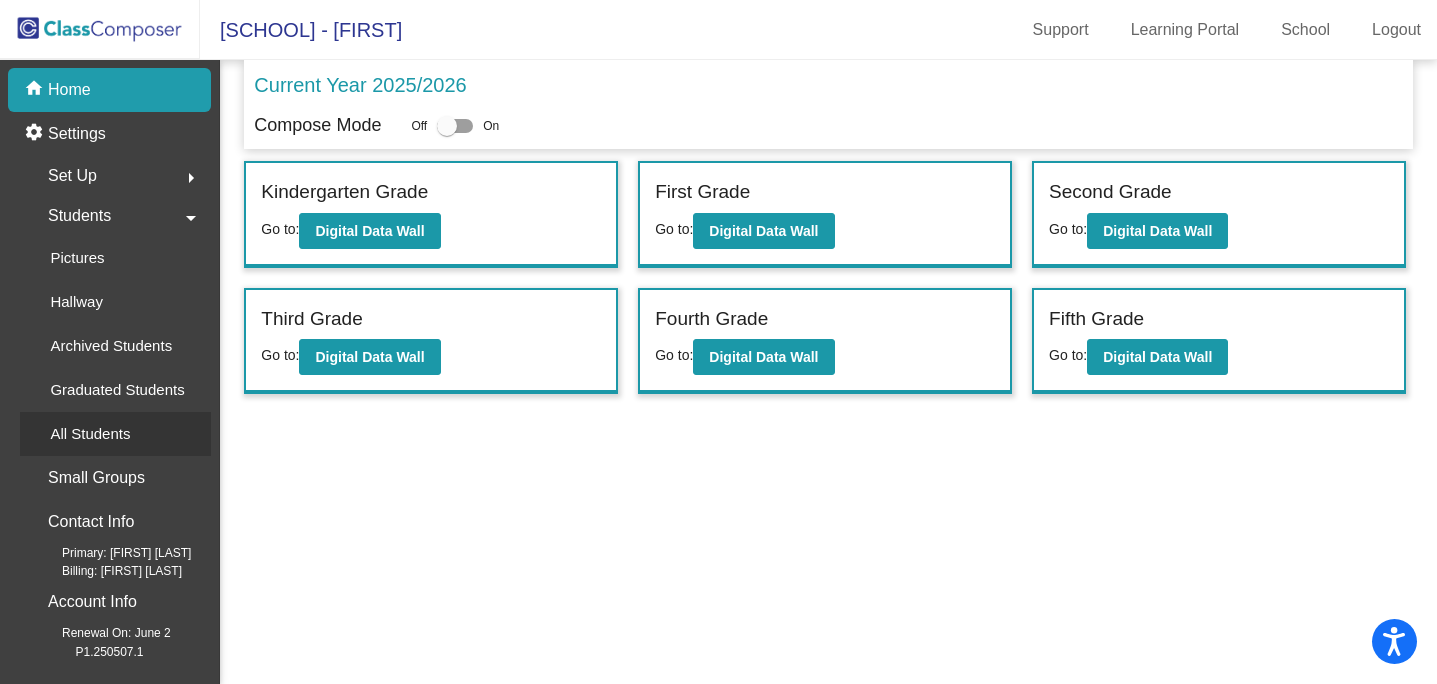 click on "All Students" 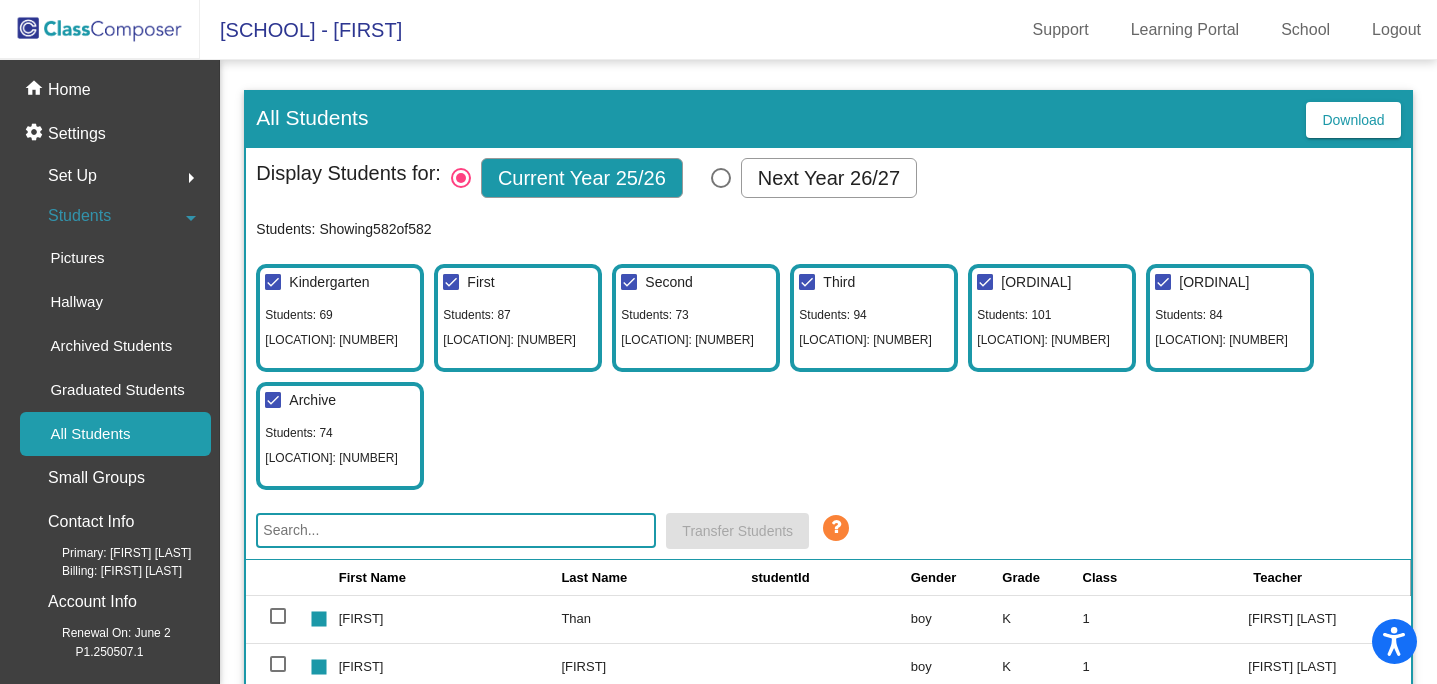 click 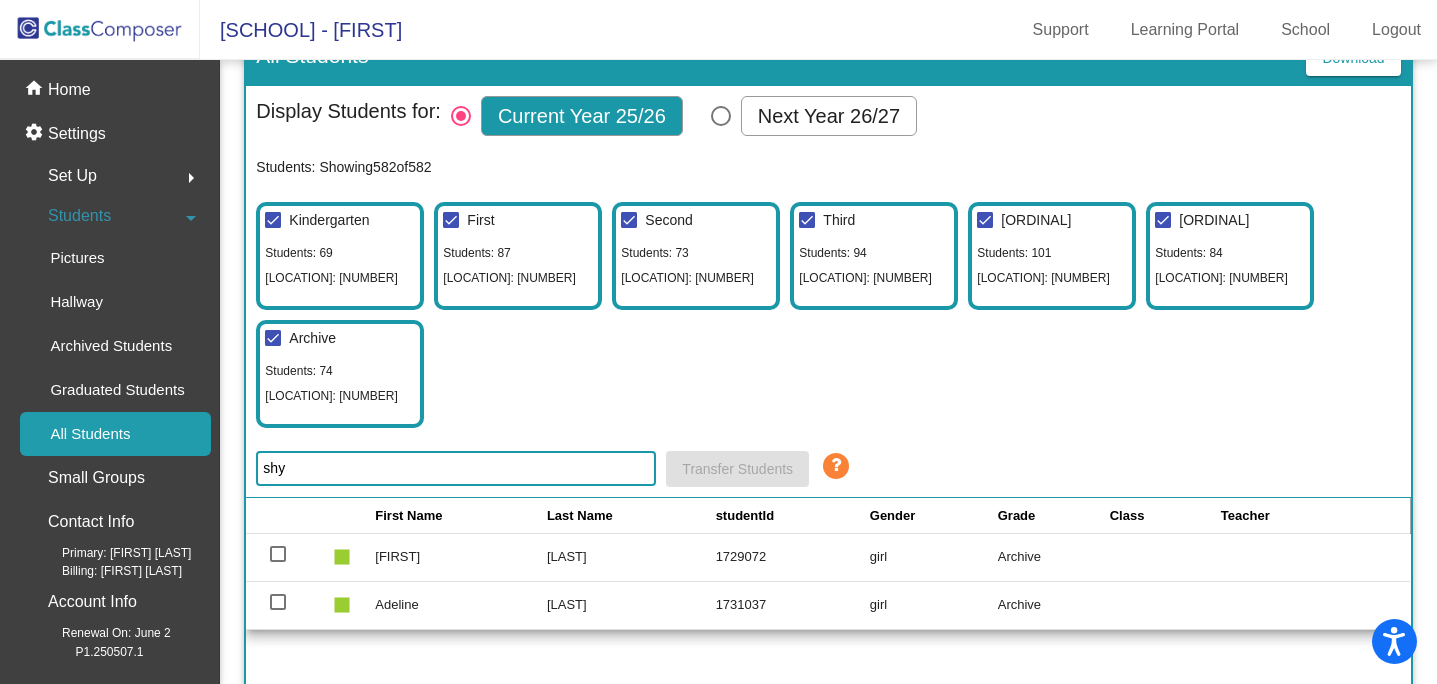 scroll, scrollTop: 59, scrollLeft: 0, axis: vertical 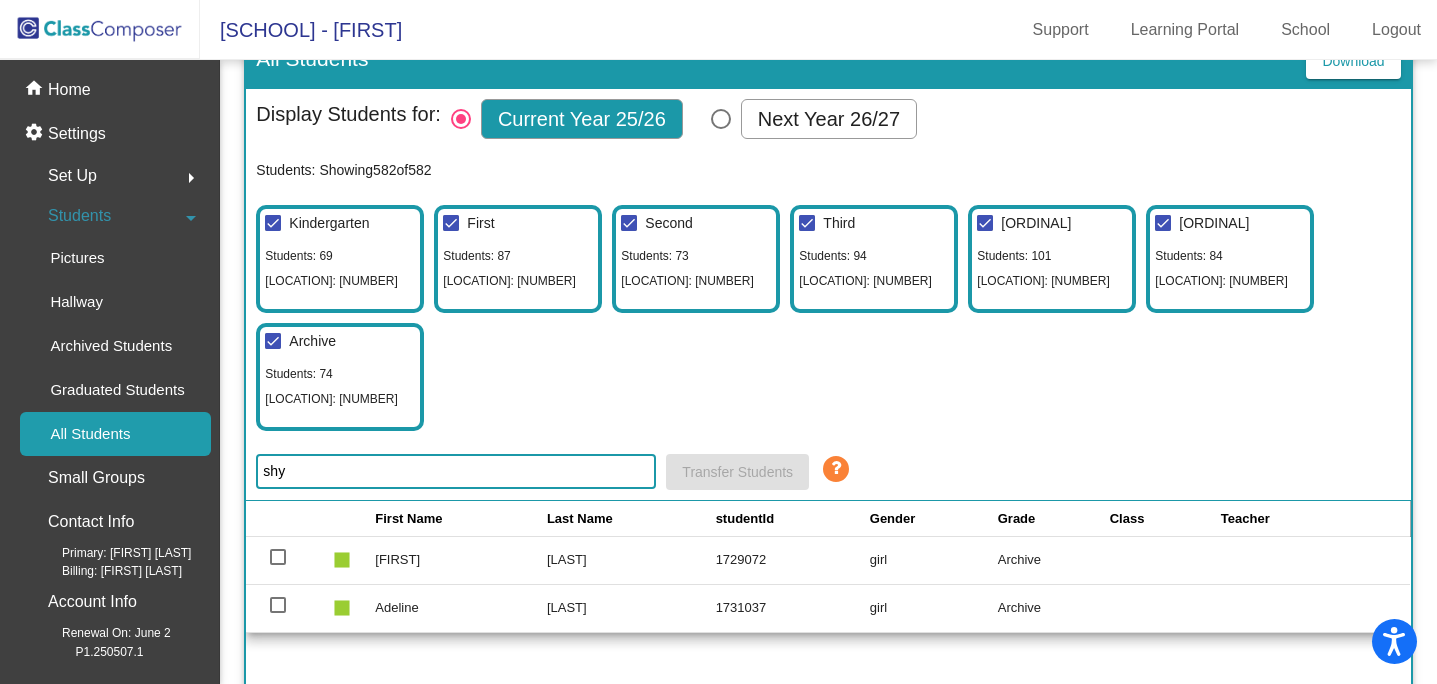 click on "shy" 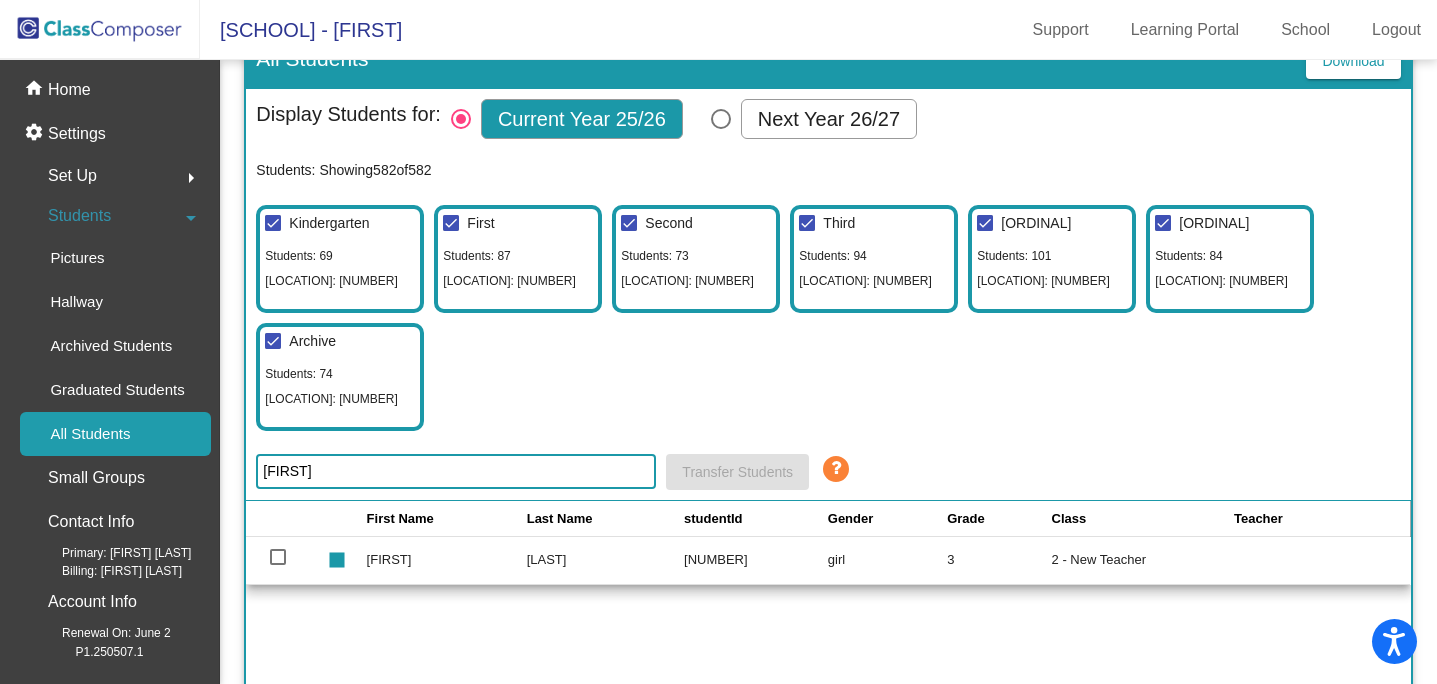 type on "[FIRST]" 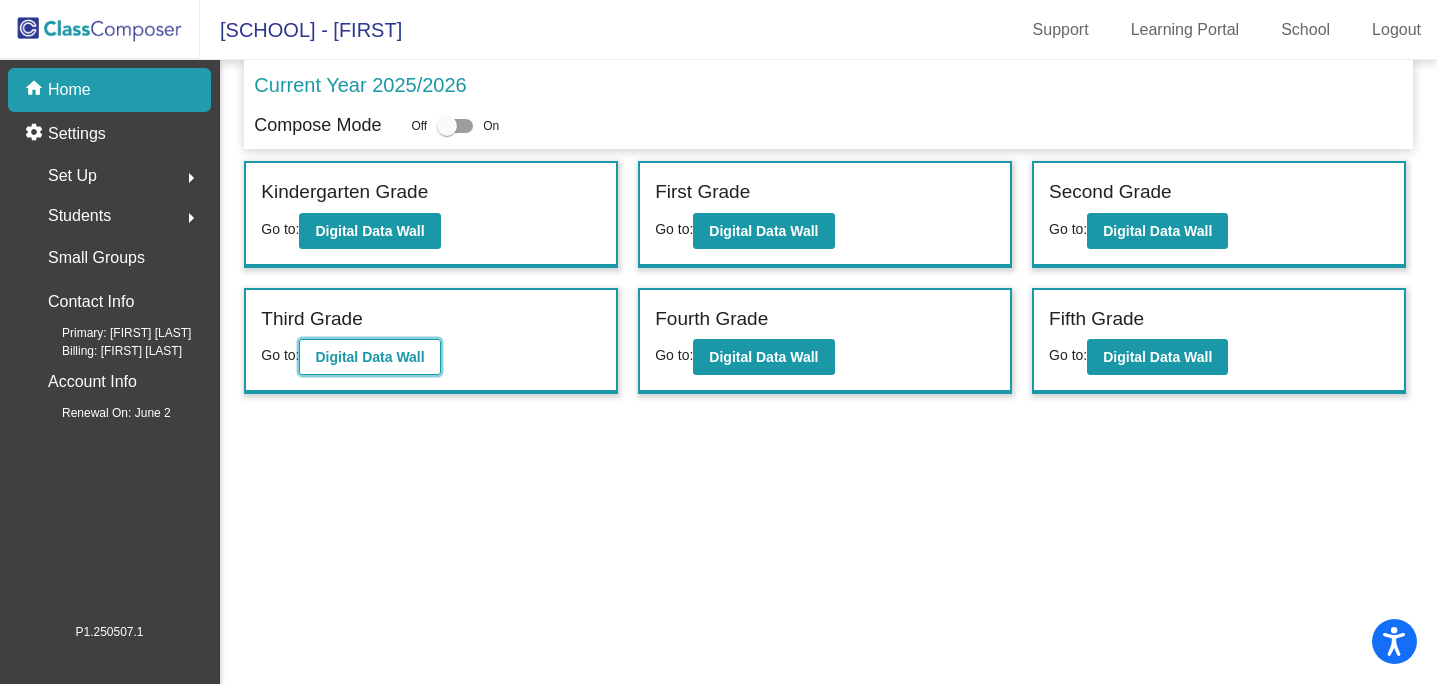 click on "Digital Data Wall" 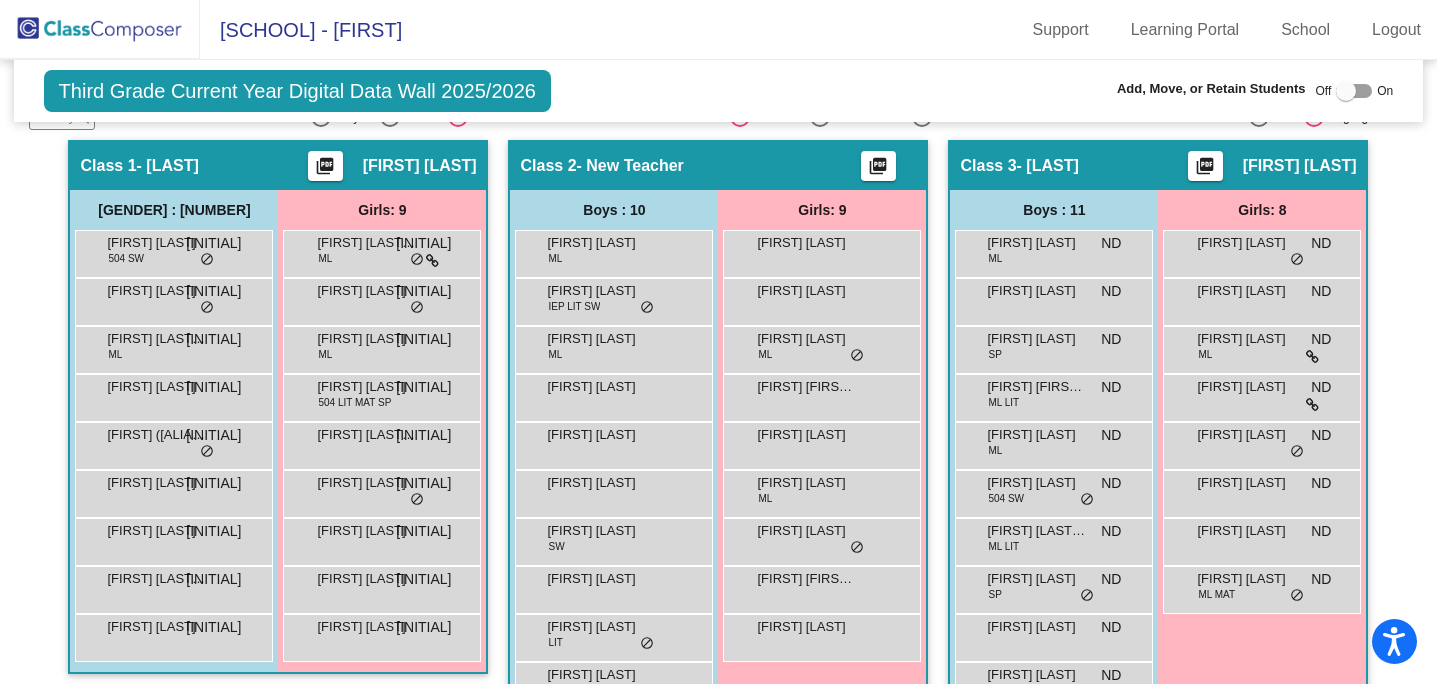scroll, scrollTop: 393, scrollLeft: 0, axis: vertical 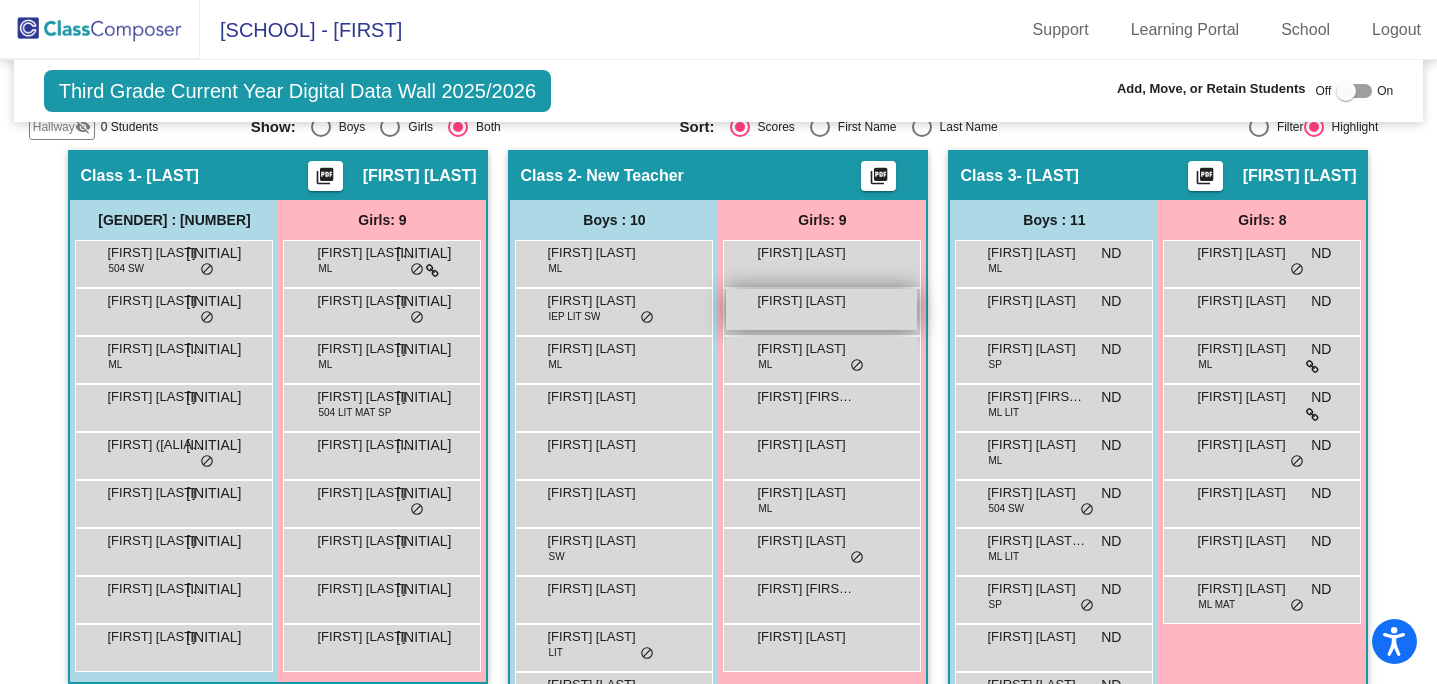 click on "[FIRST] [LAST]" at bounding box center [821, 309] 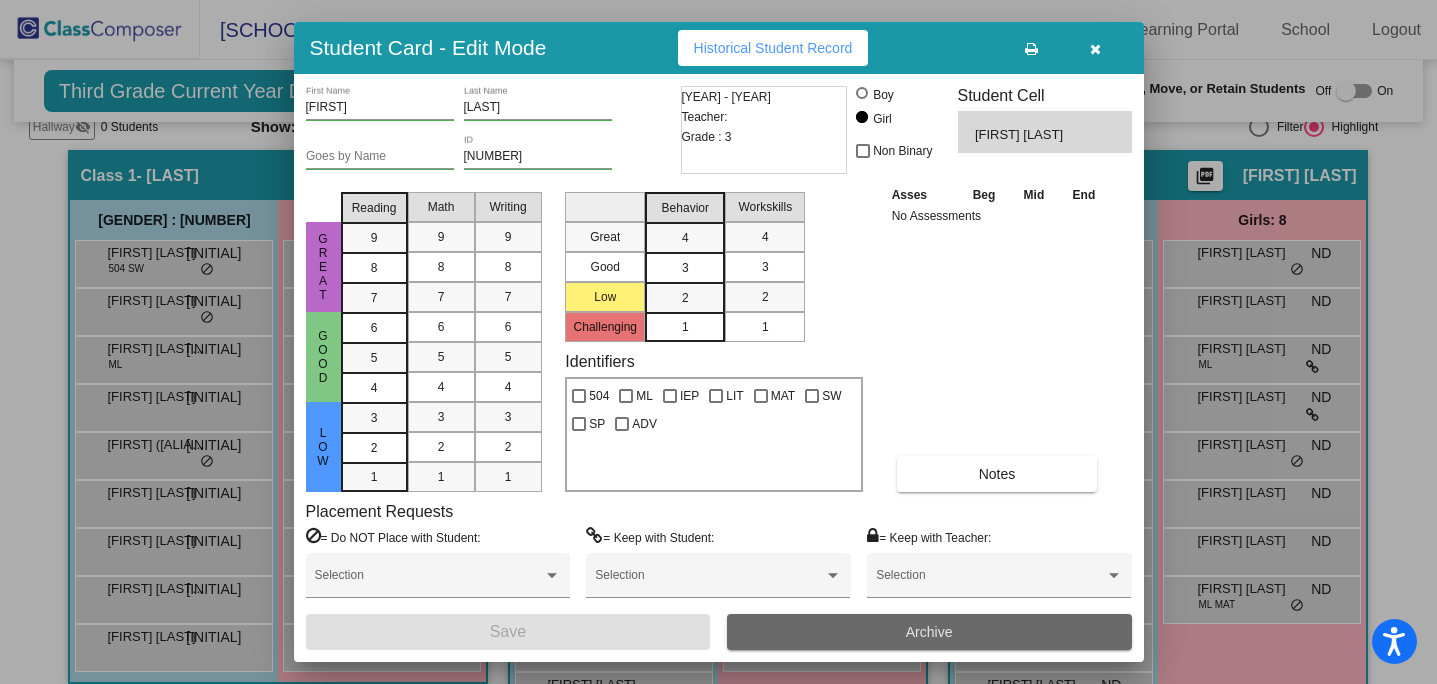 click on "Archive" at bounding box center (929, 632) 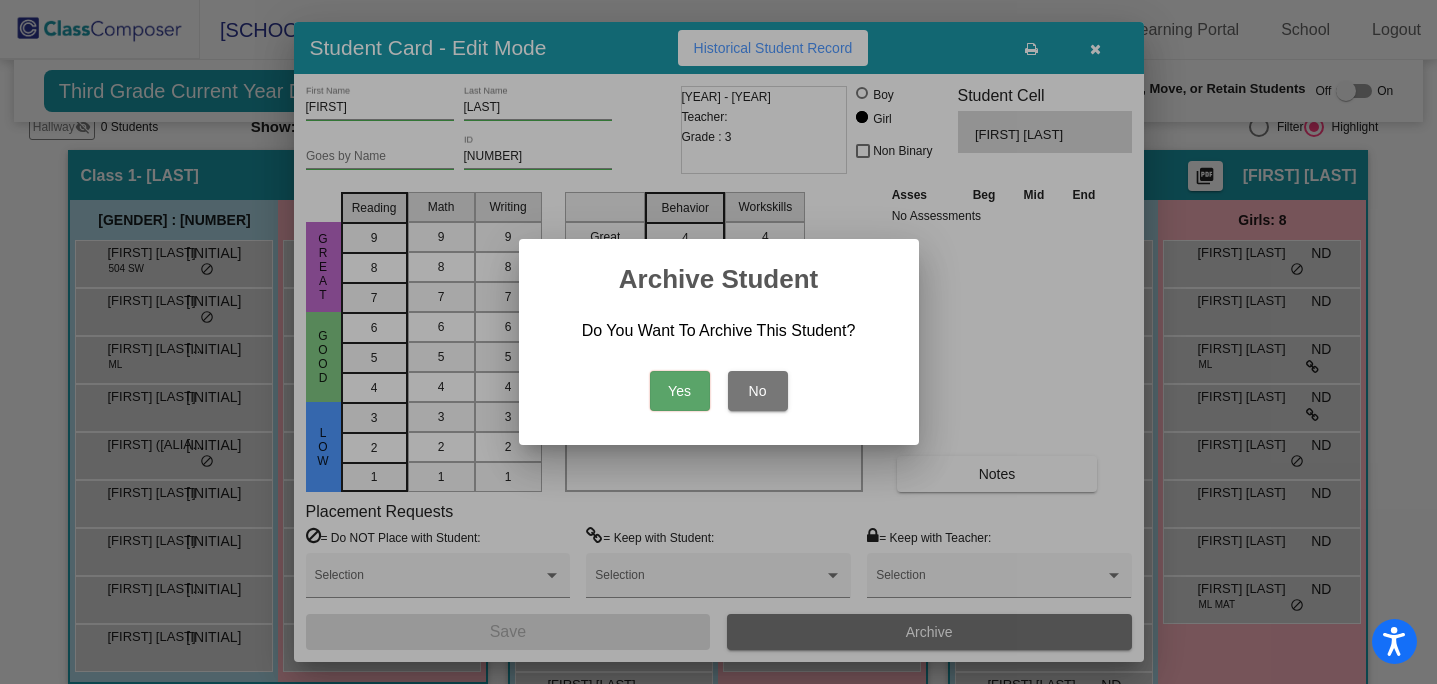 click on "Yes" at bounding box center [680, 391] 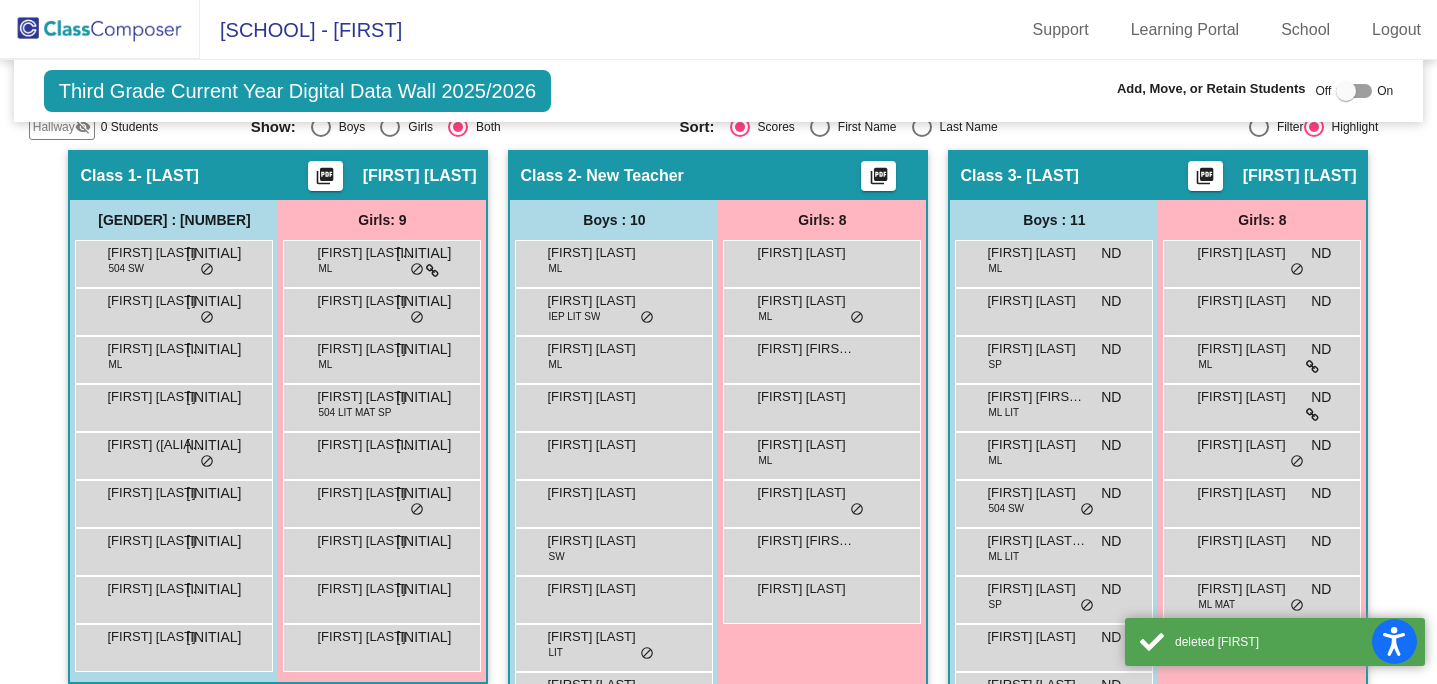 scroll, scrollTop: 392, scrollLeft: 0, axis: vertical 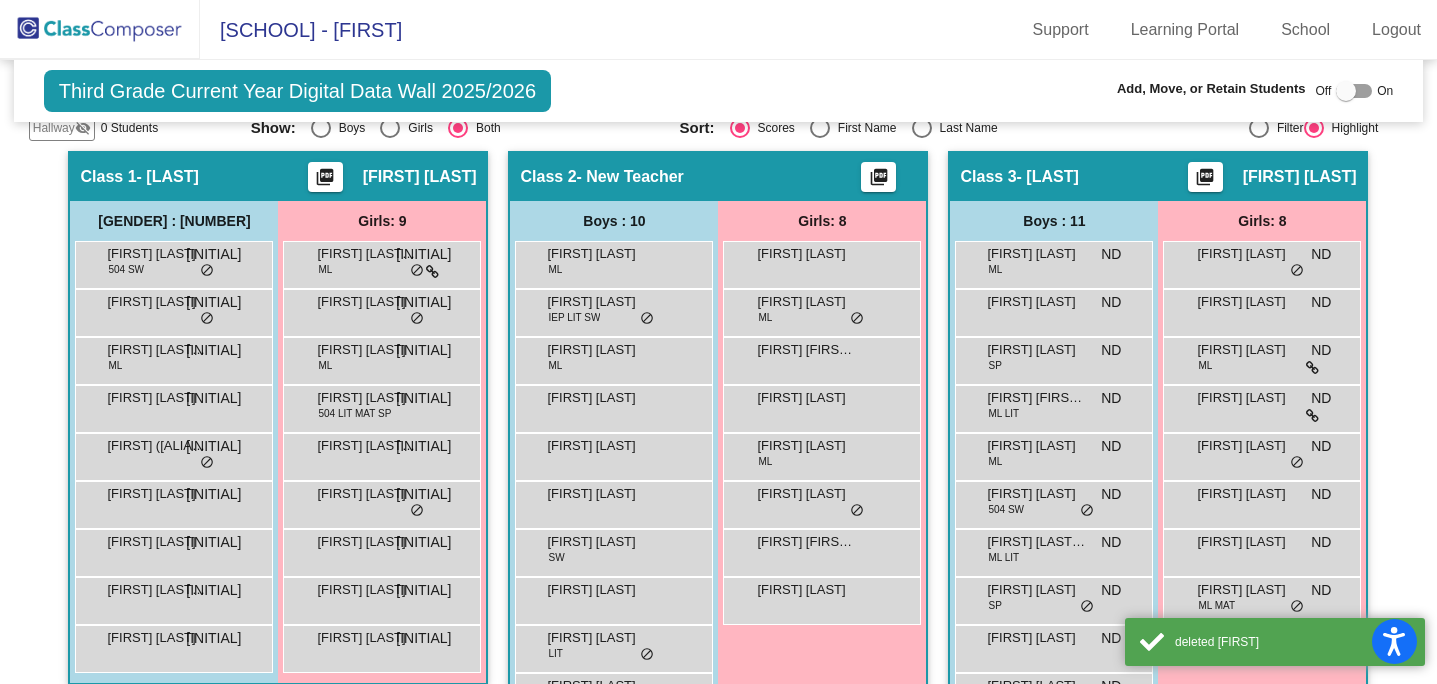 click 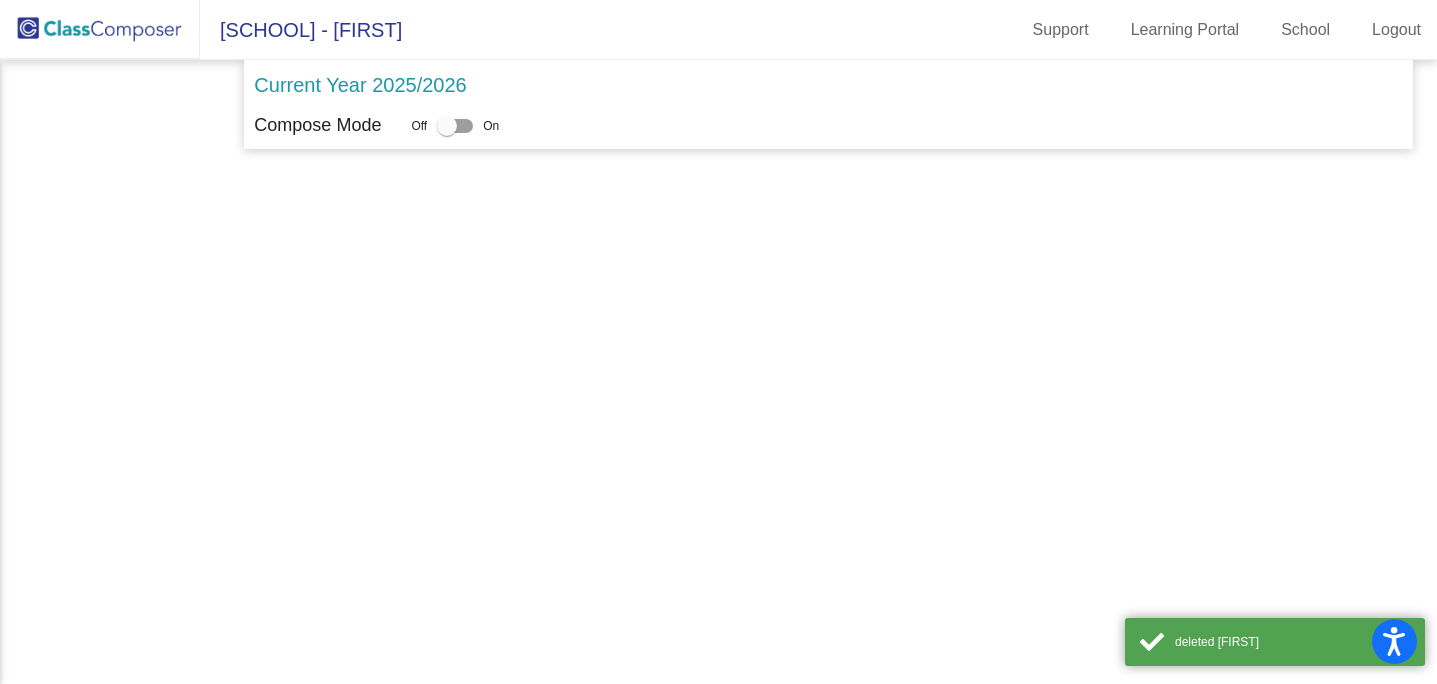 scroll, scrollTop: 0, scrollLeft: 0, axis: both 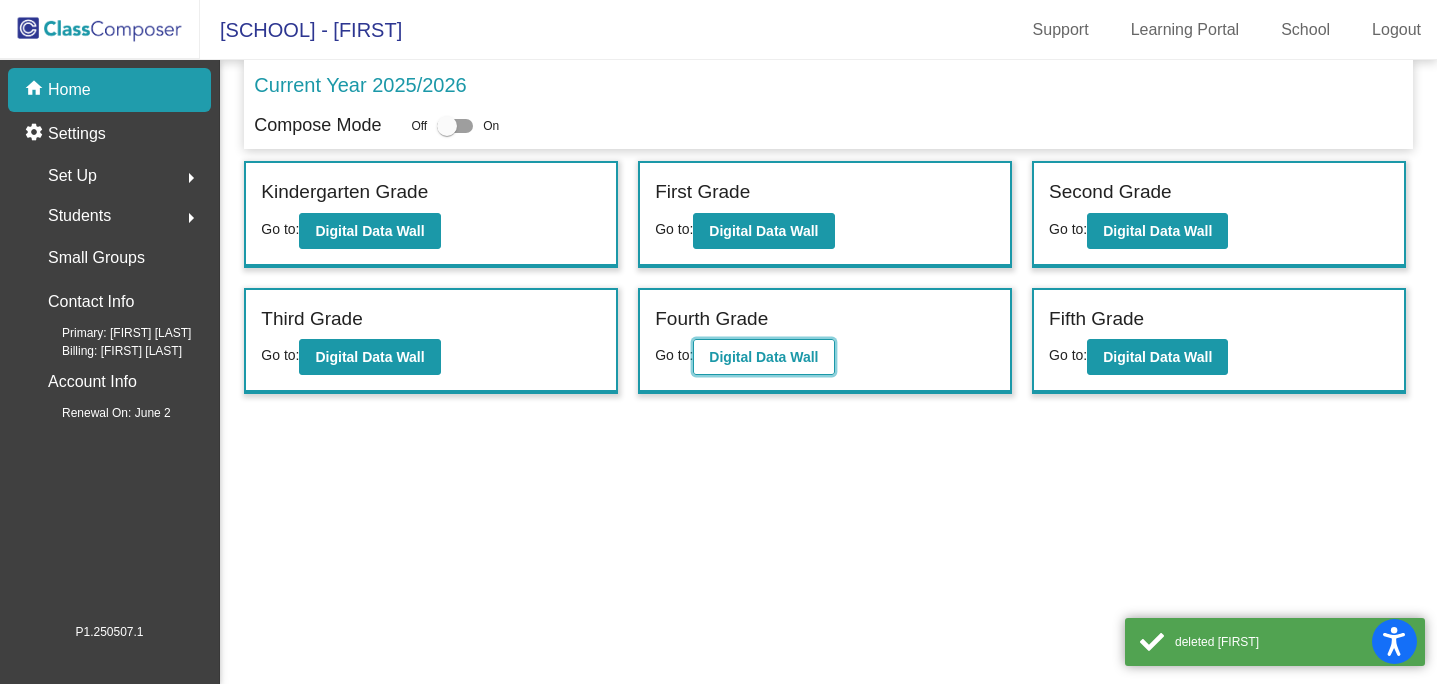 click on "Digital Data Wall" 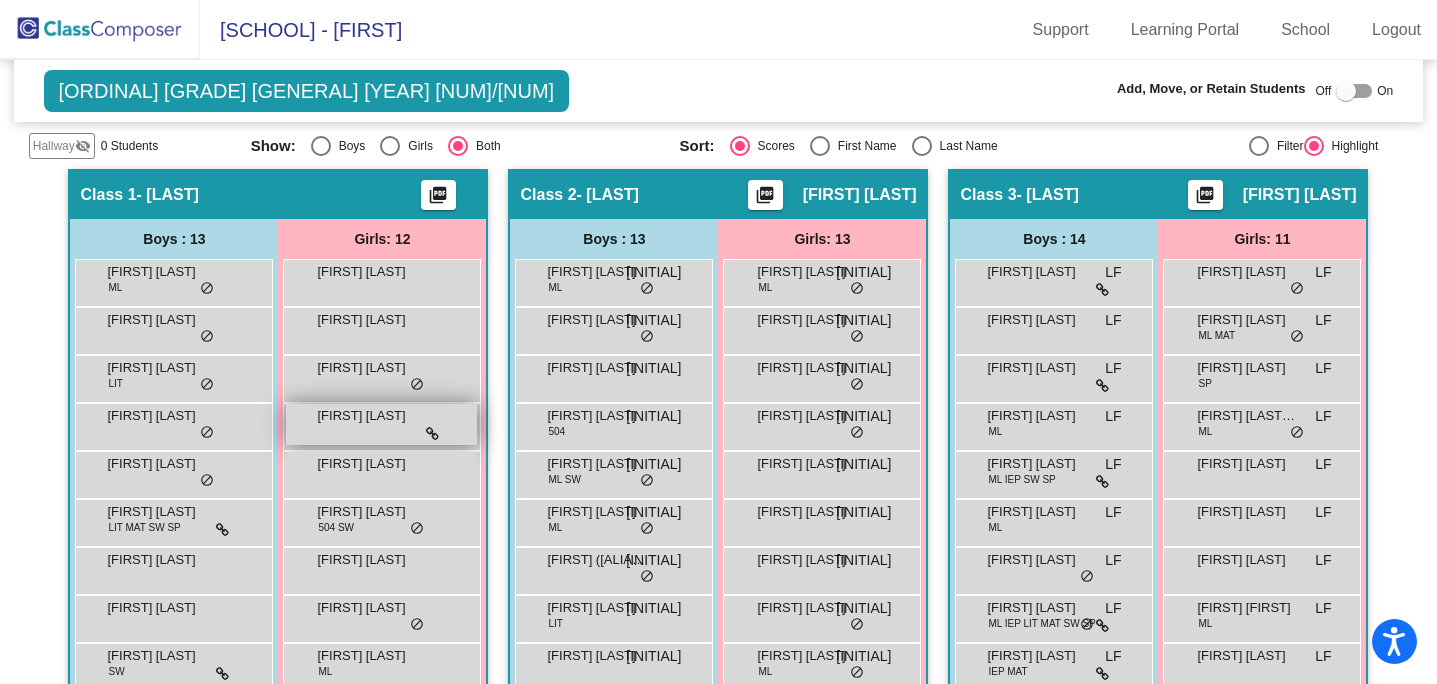 scroll, scrollTop: 341, scrollLeft: 0, axis: vertical 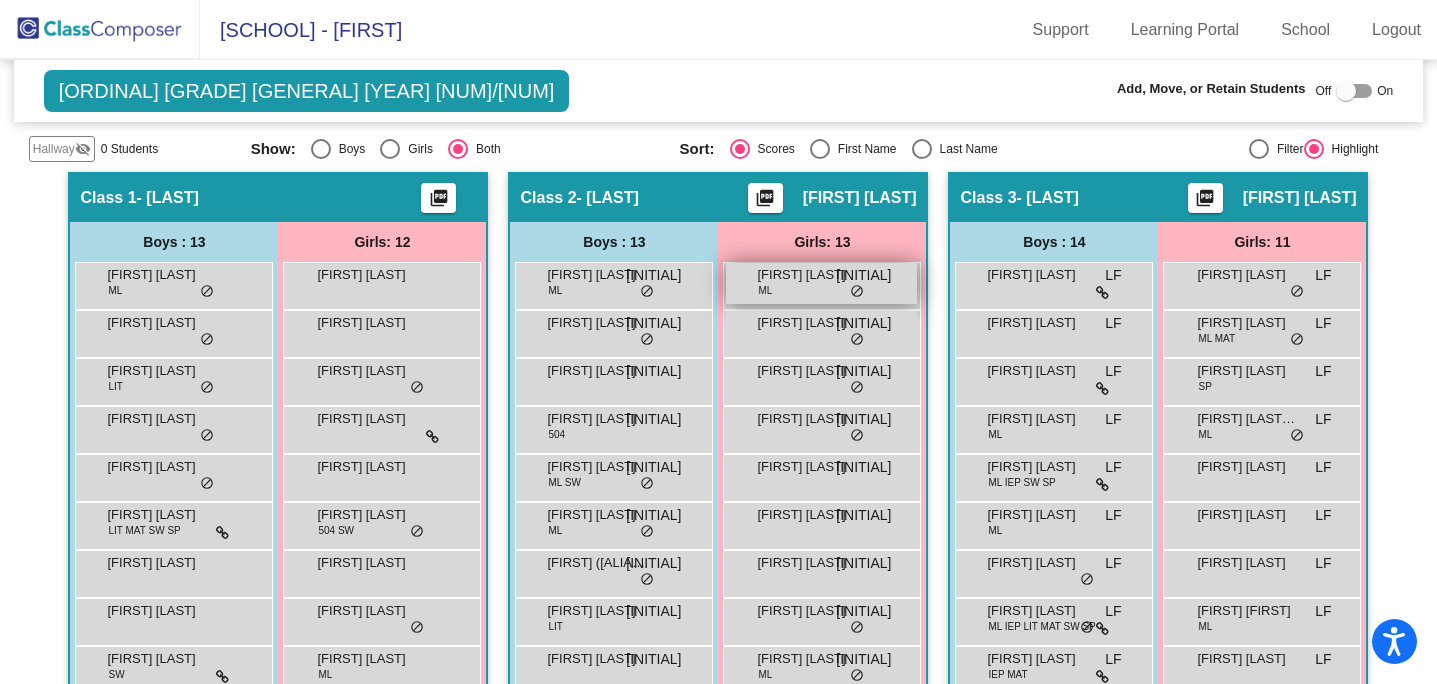 click on "ML" at bounding box center [765, 290] 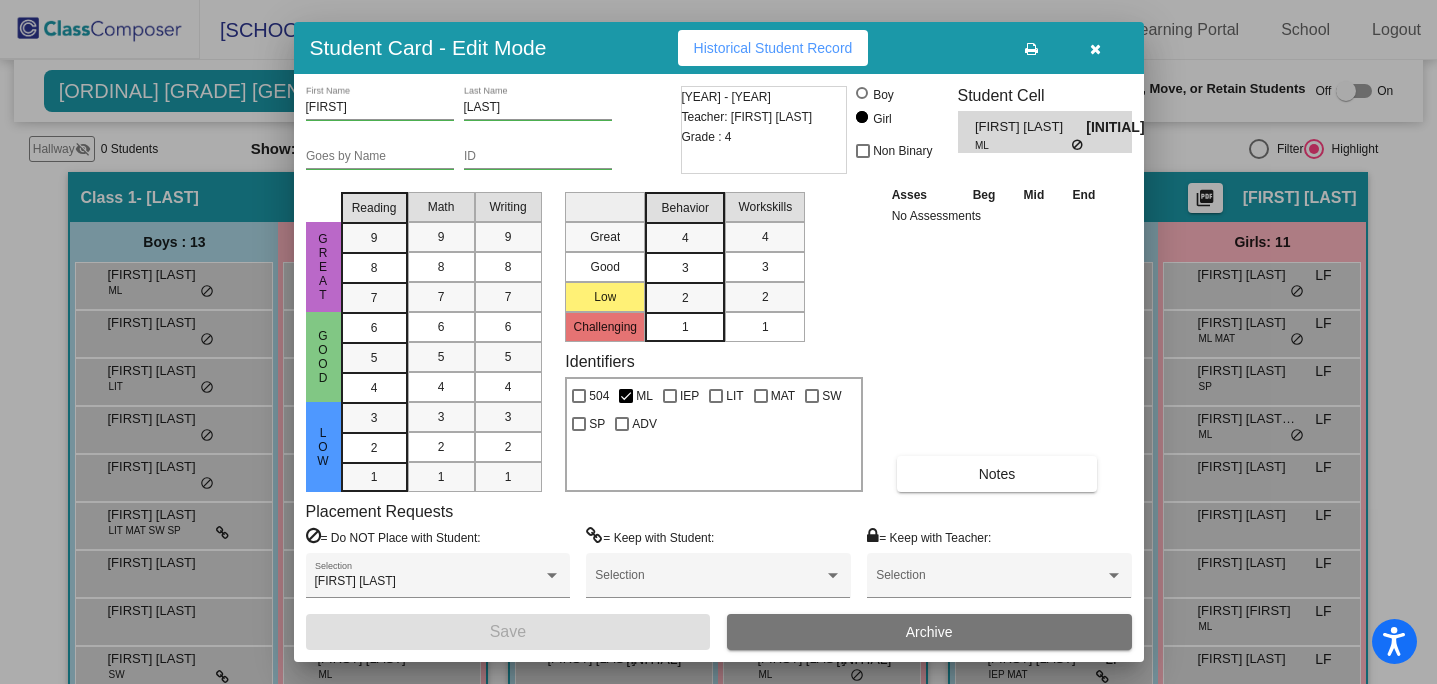 click at bounding box center [1096, 48] 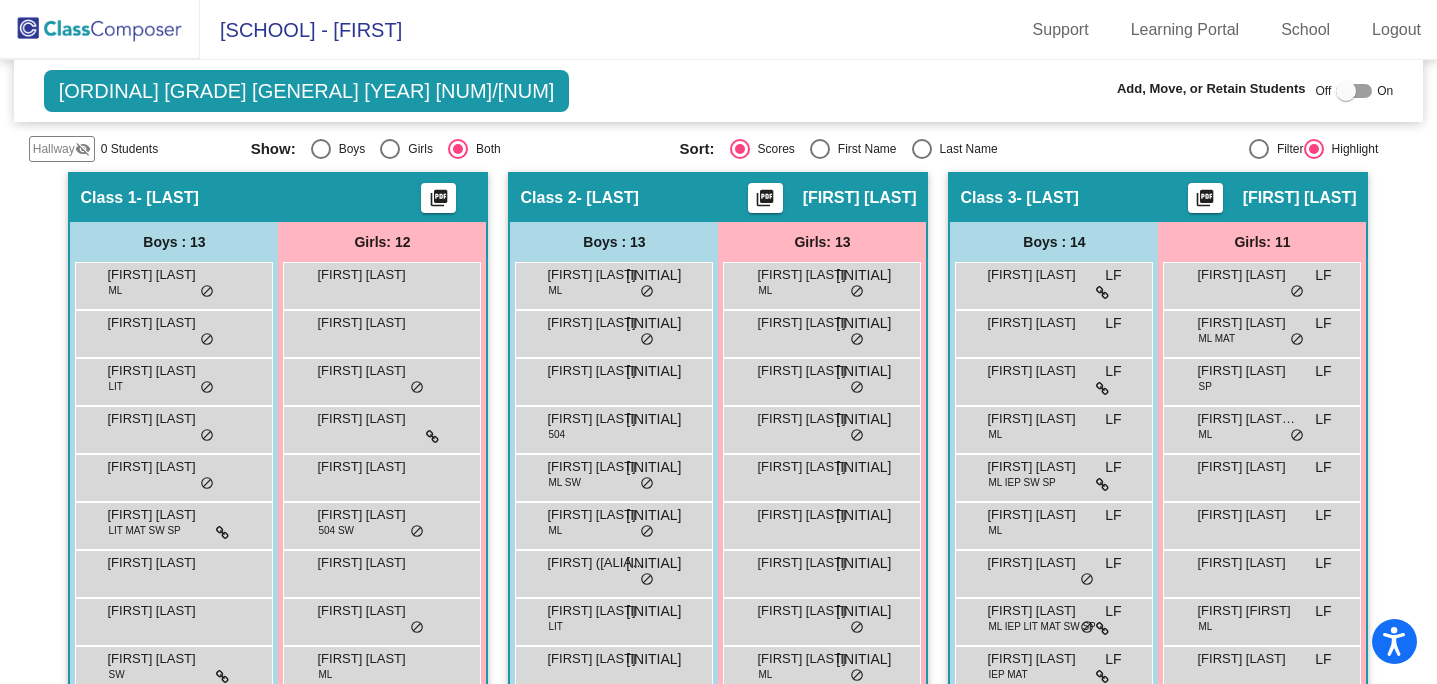 click 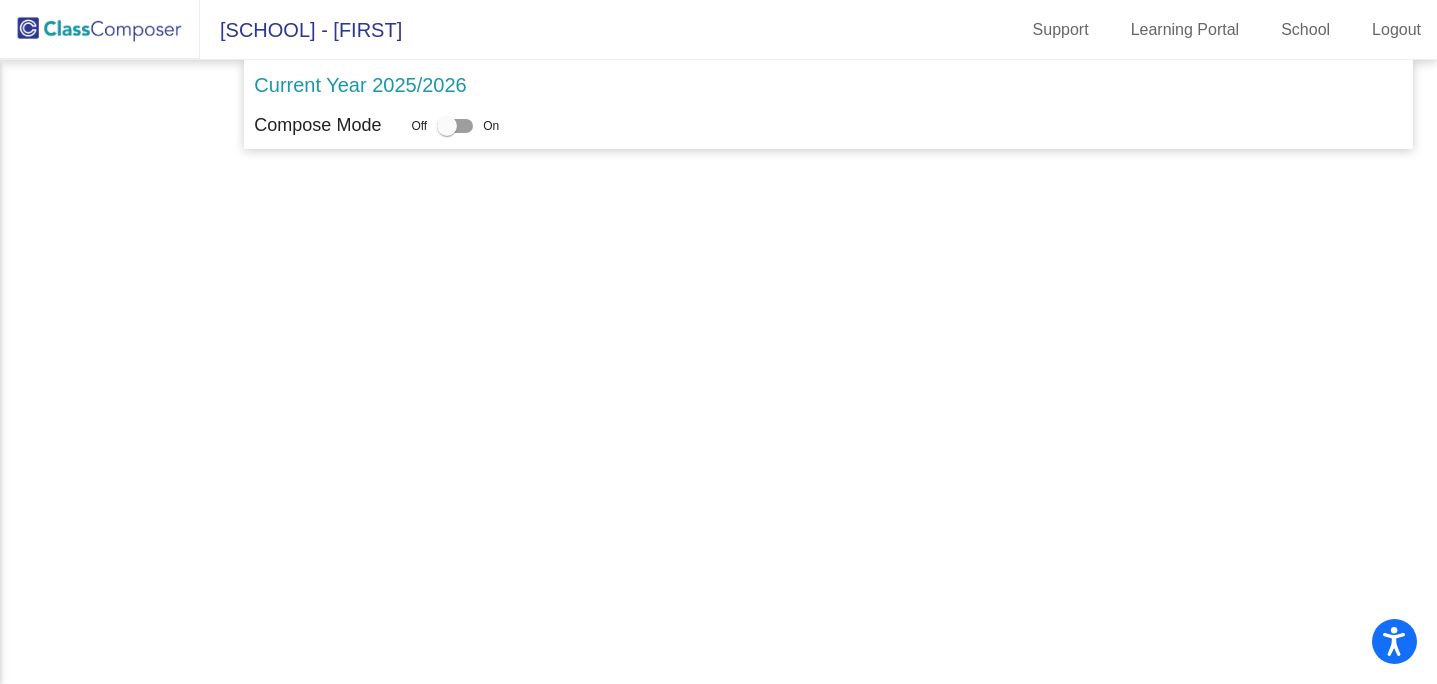 scroll, scrollTop: 0, scrollLeft: 0, axis: both 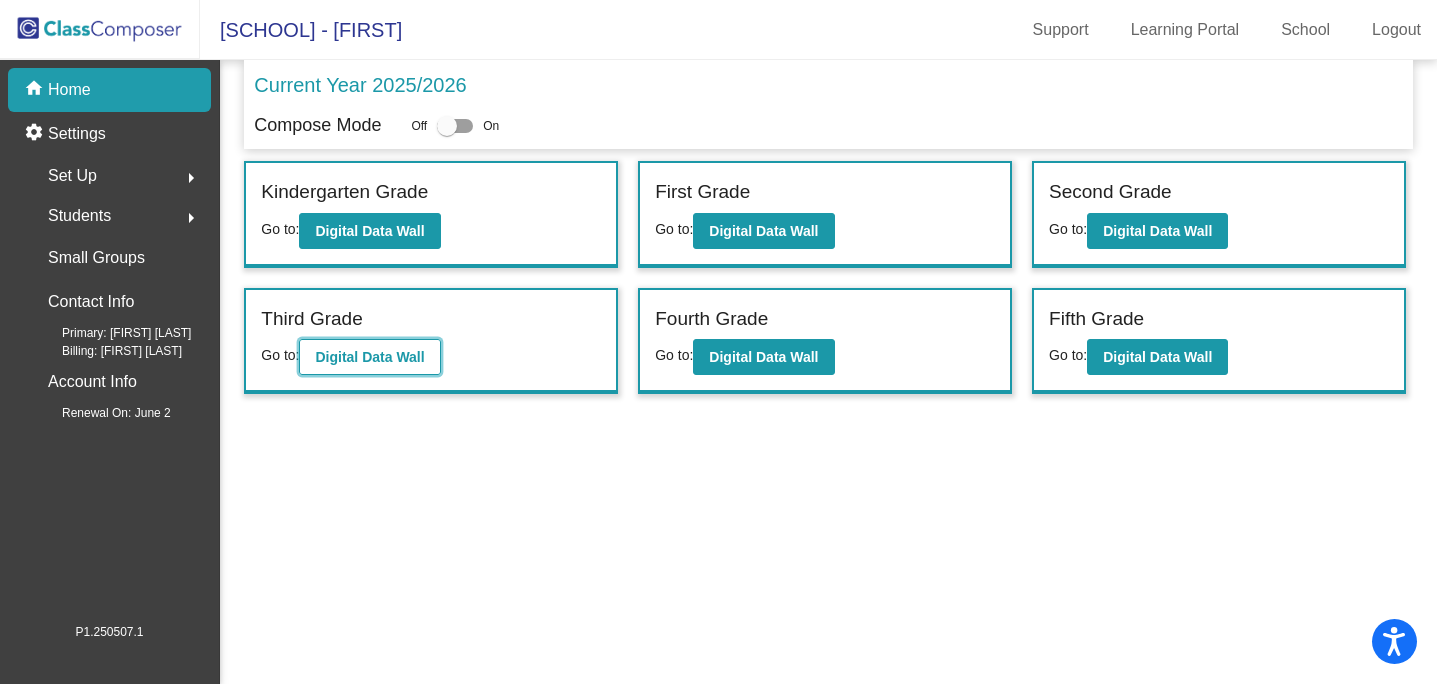 click on "Digital Data Wall" 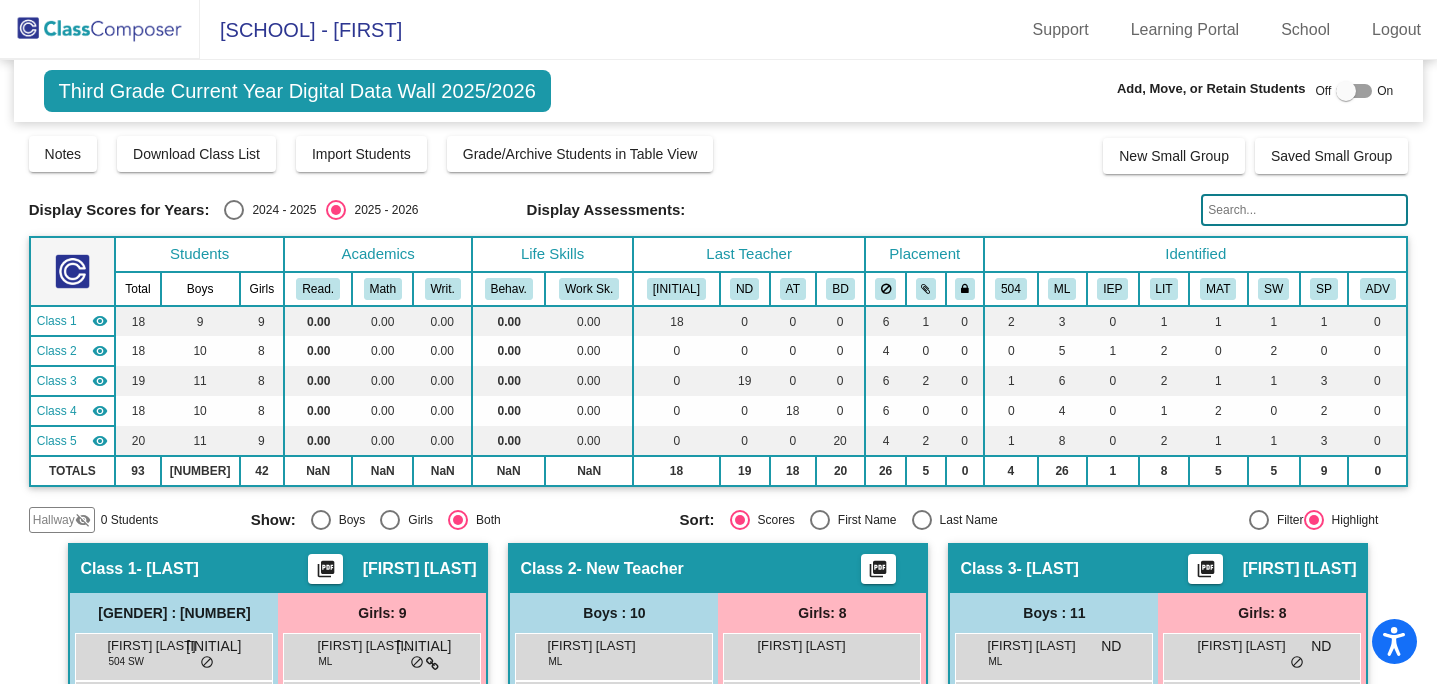 click 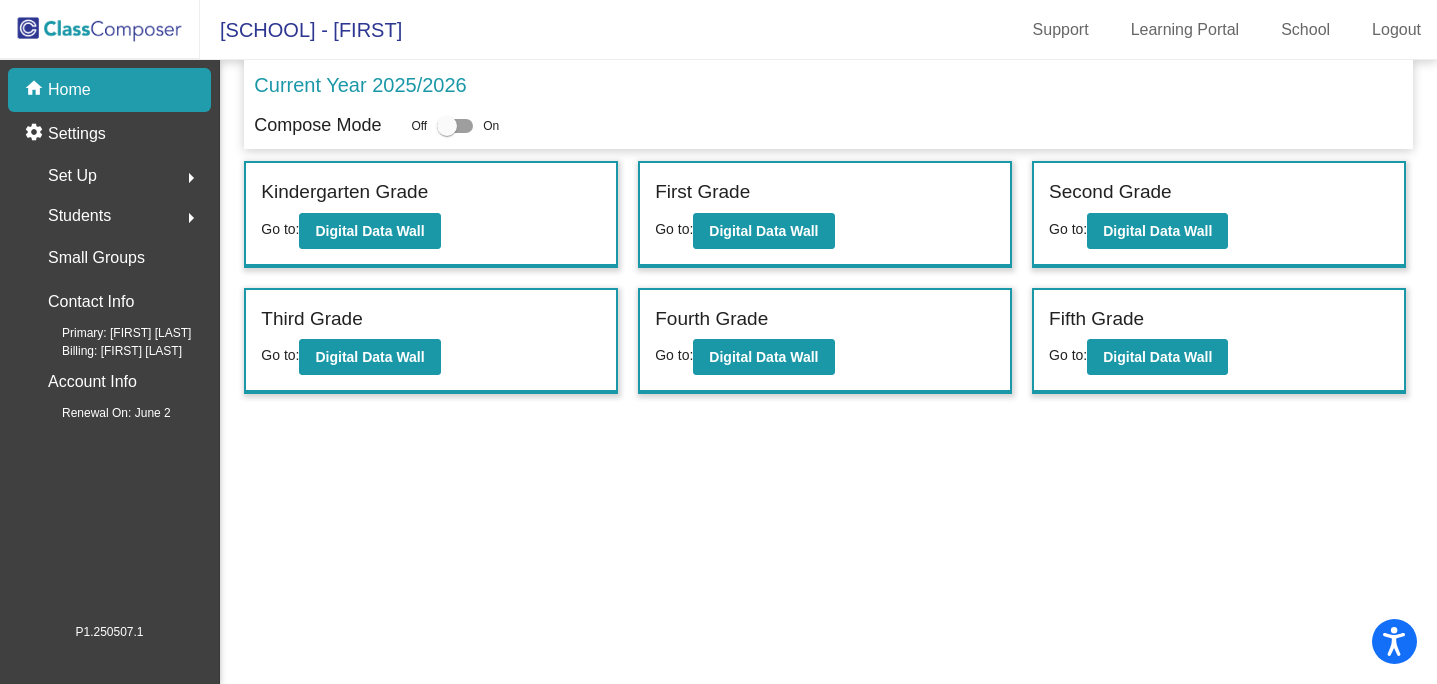 click on "Students" 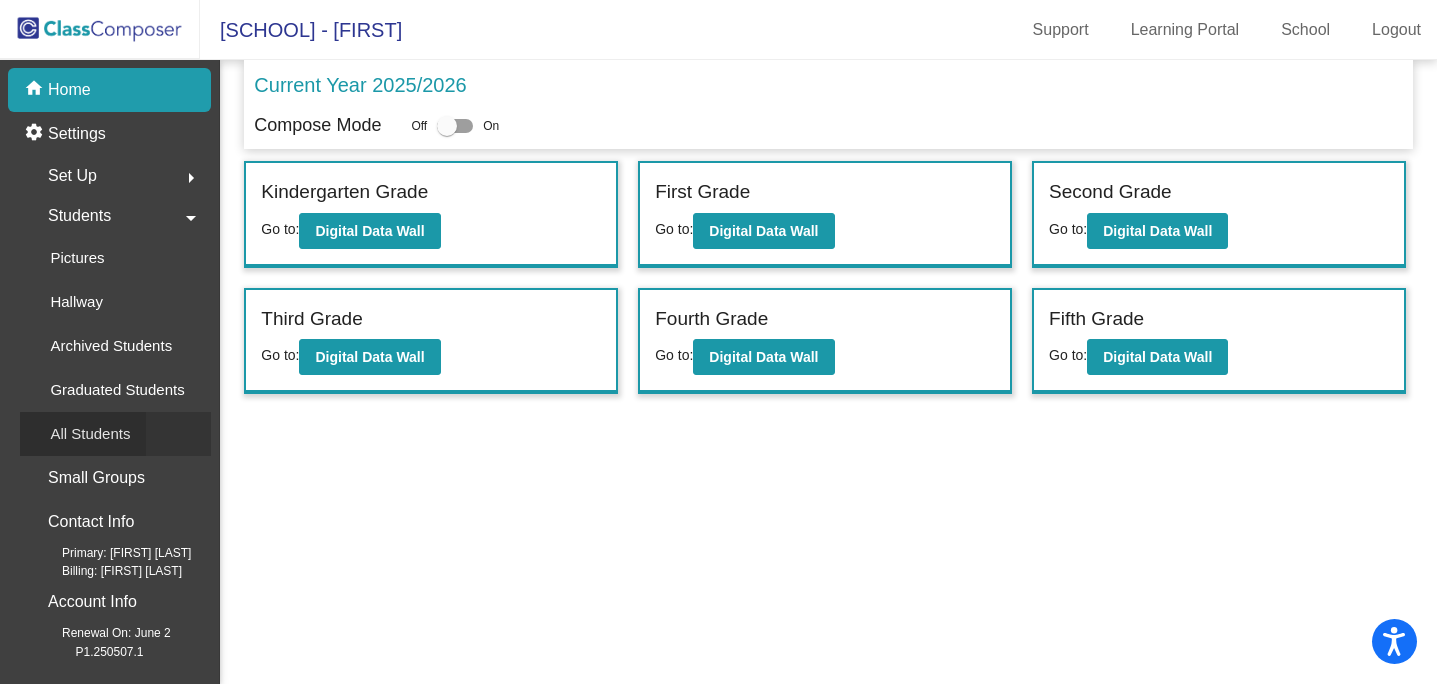 click on "All Students" 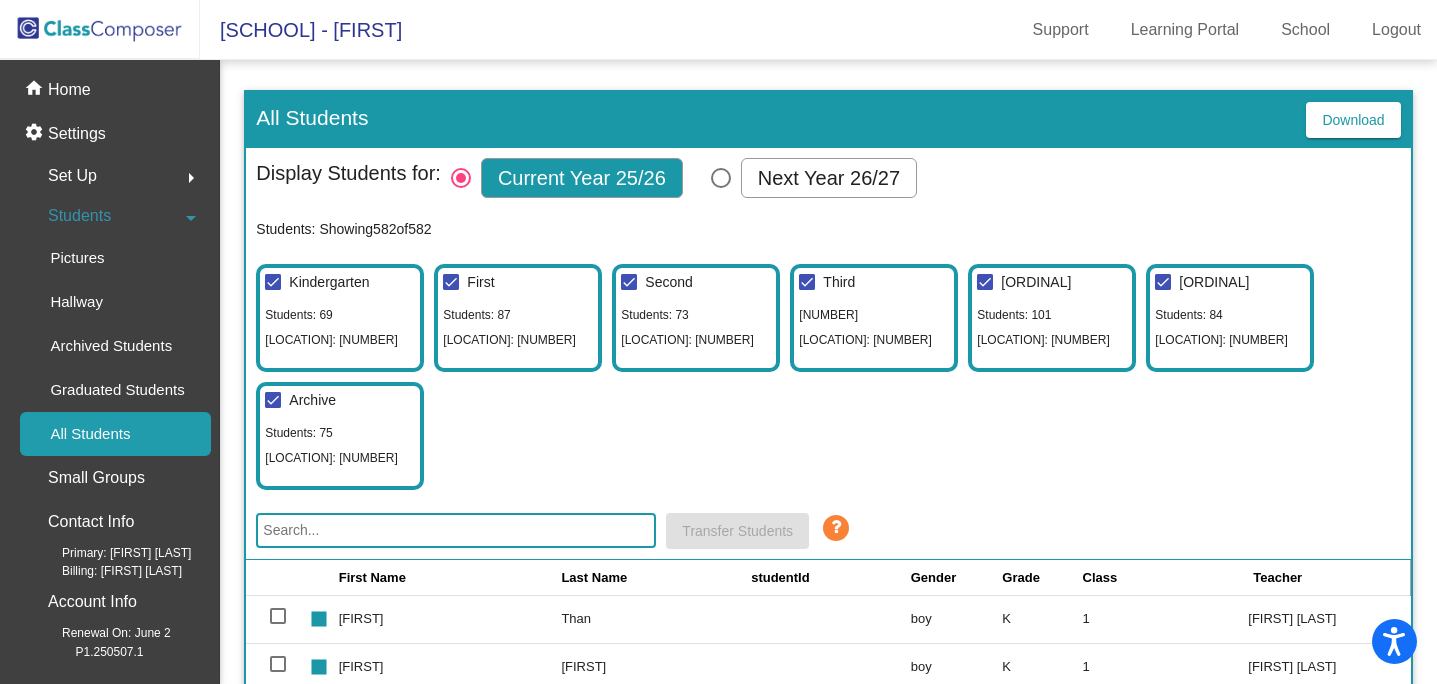 click 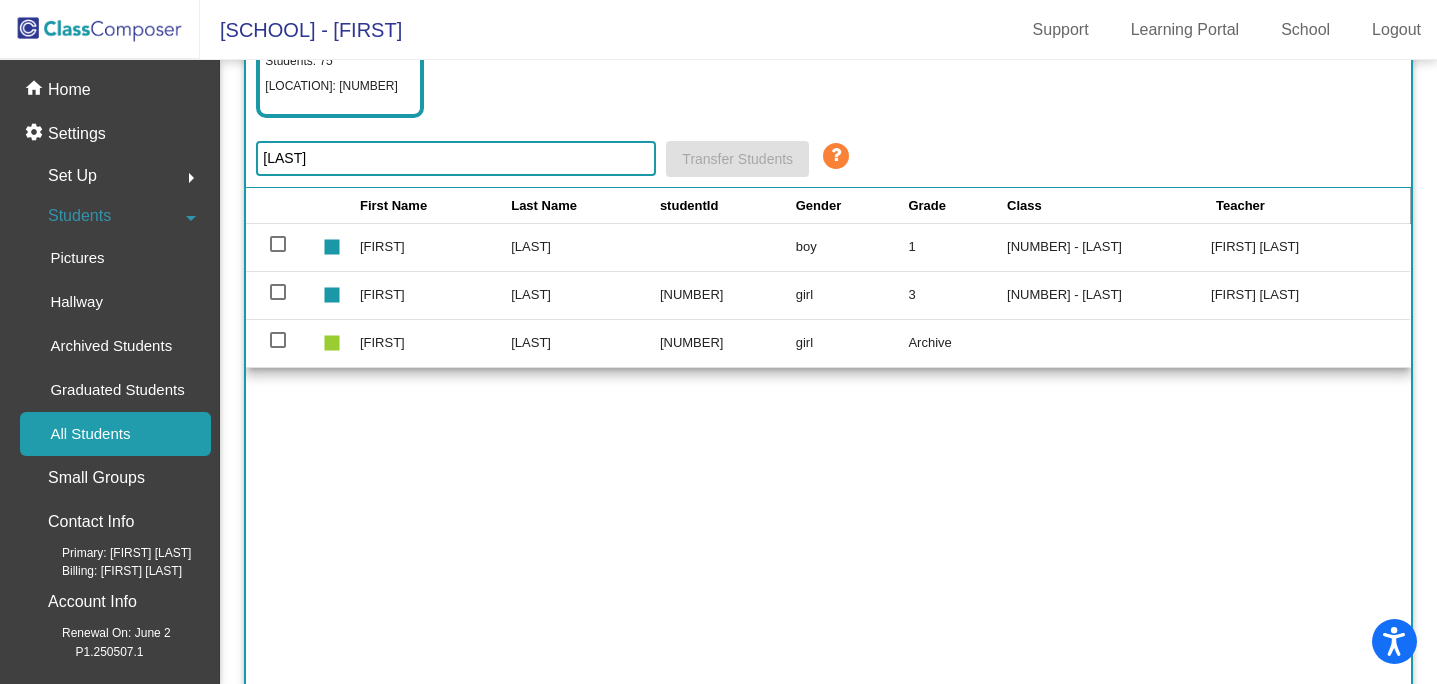 scroll, scrollTop: 374, scrollLeft: 0, axis: vertical 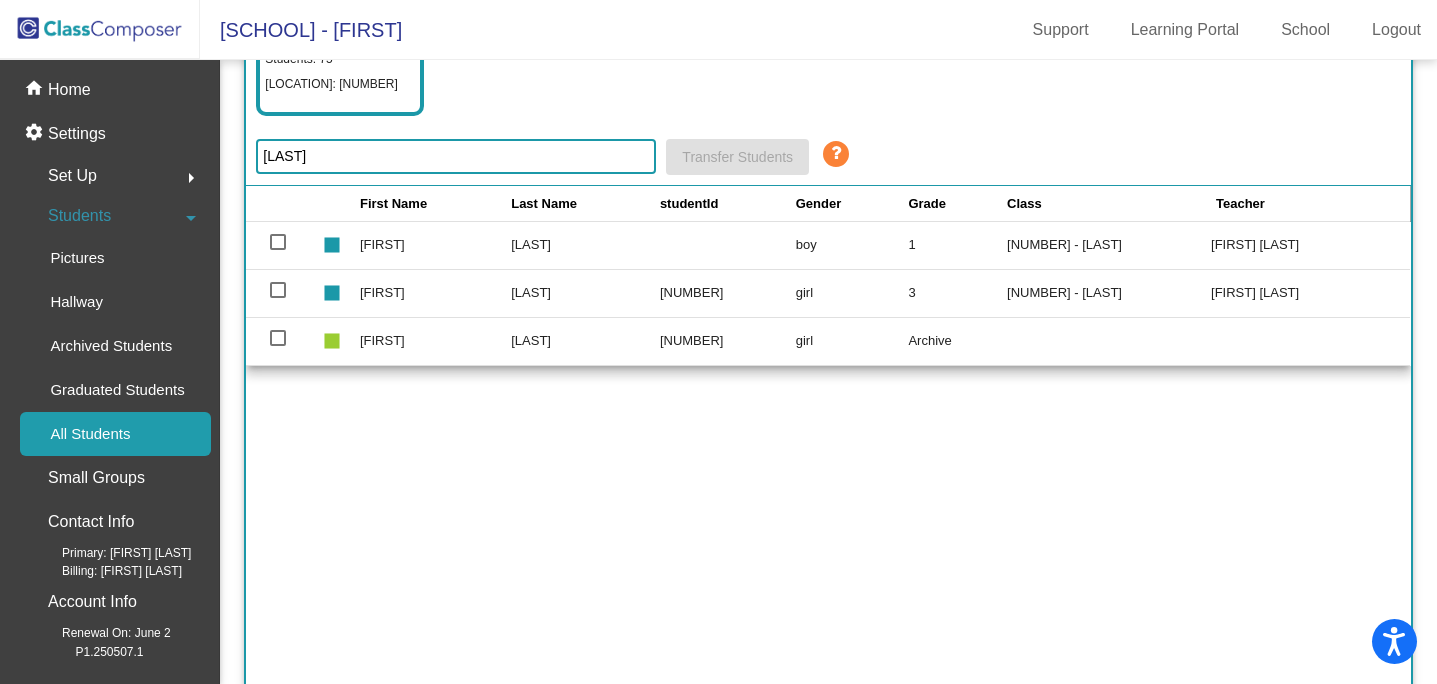 click on "[LAST]" 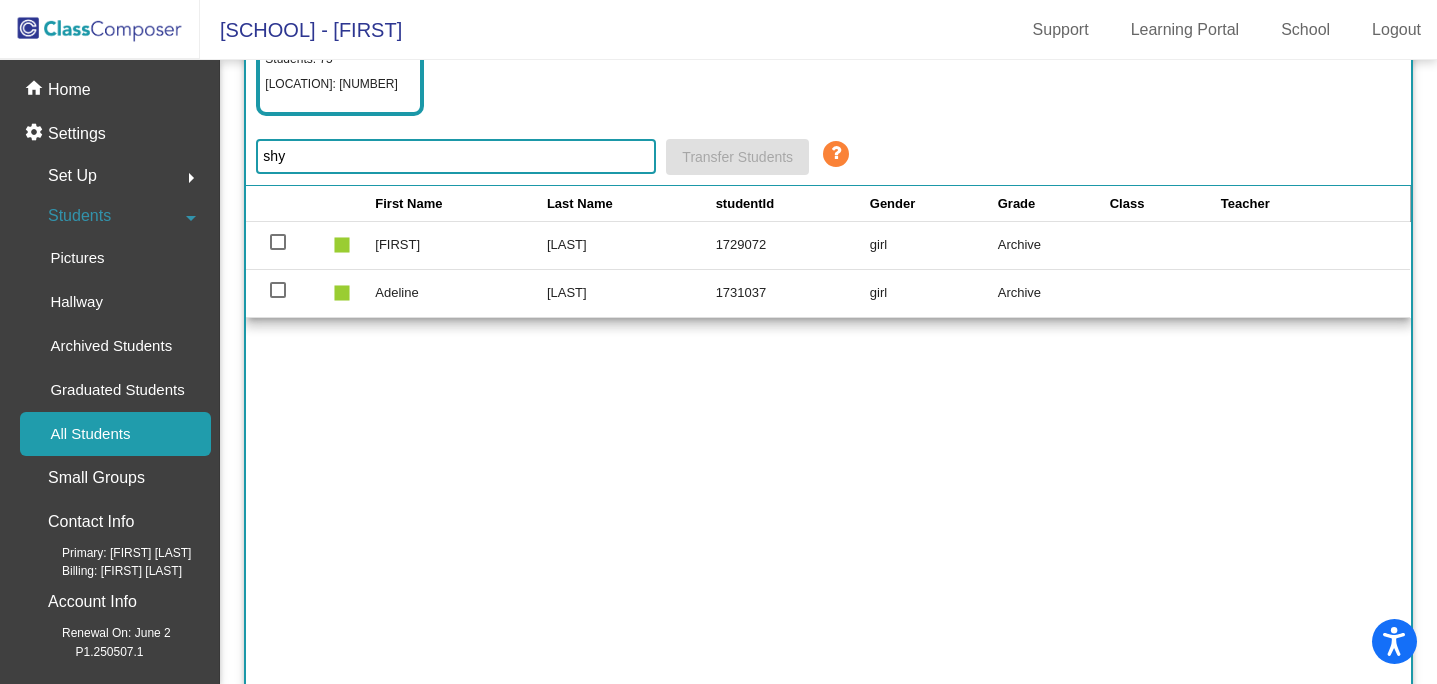 type on "shy" 